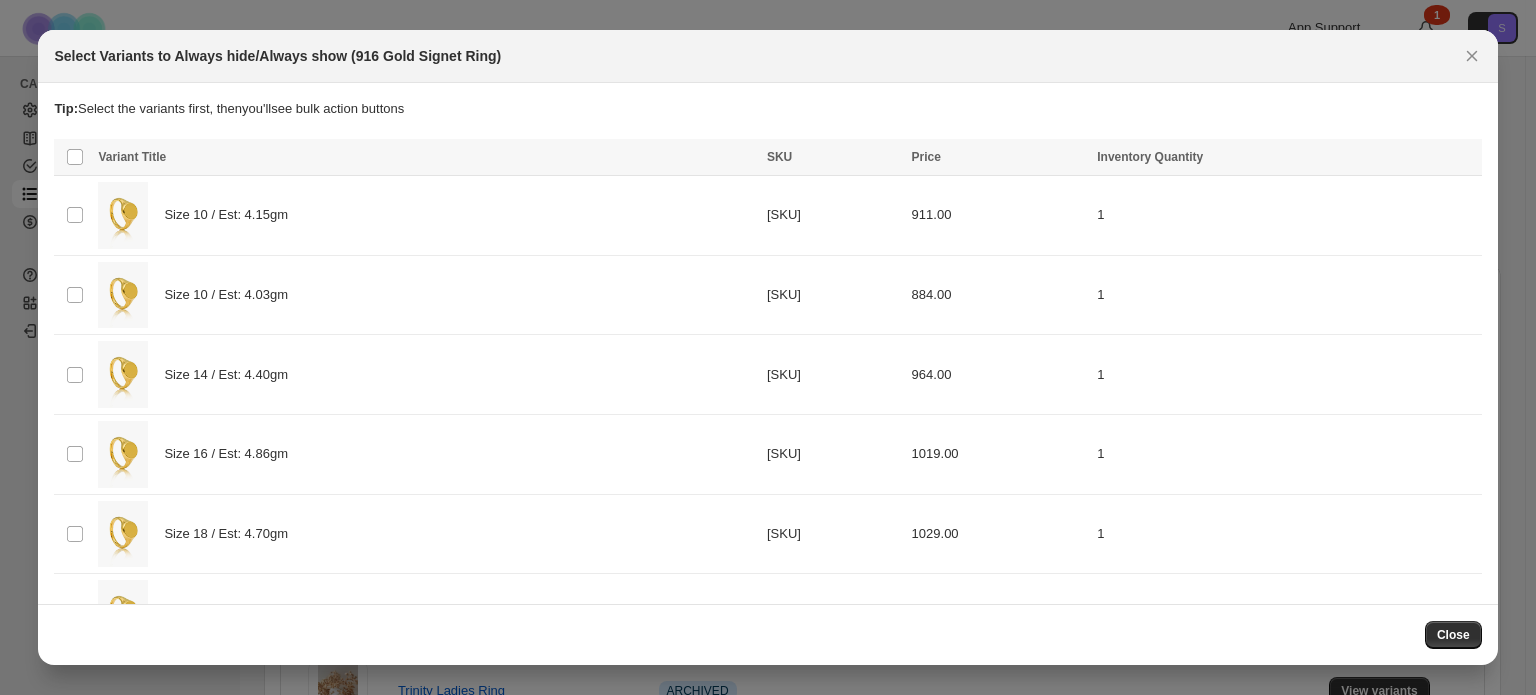 scroll, scrollTop: 0, scrollLeft: 0, axis: both 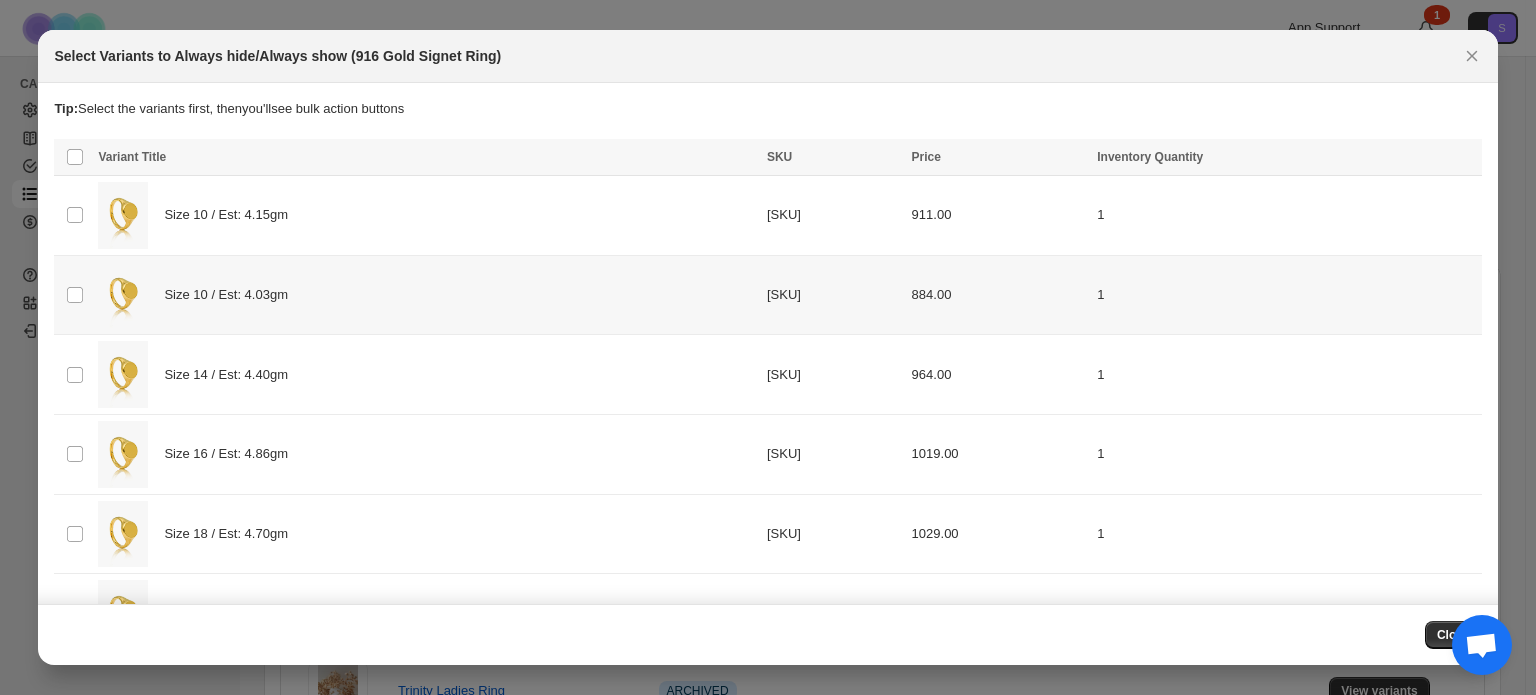 click on "Size 10 / Est: 4.03gm" at bounding box center [426, 295] 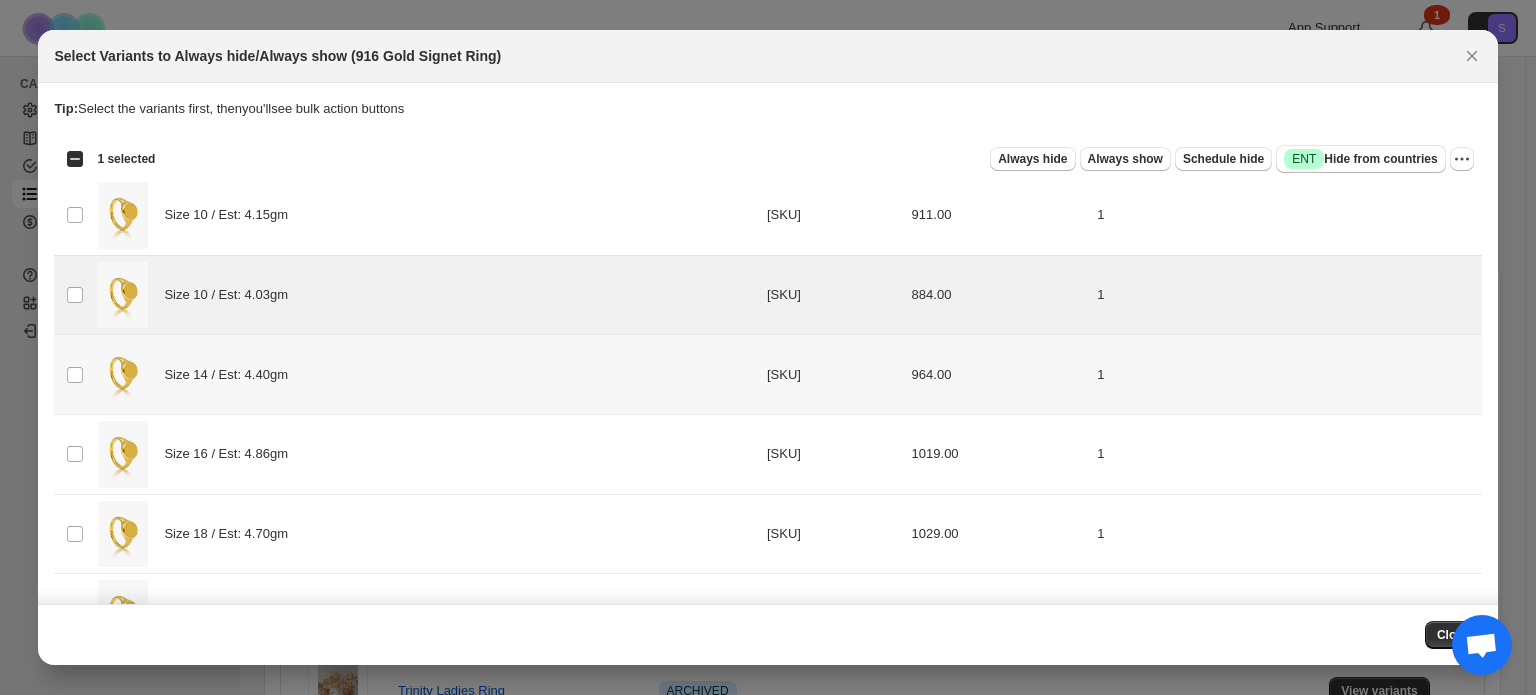 click on "Size 14 / Est: 4.40gm" at bounding box center [426, 374] 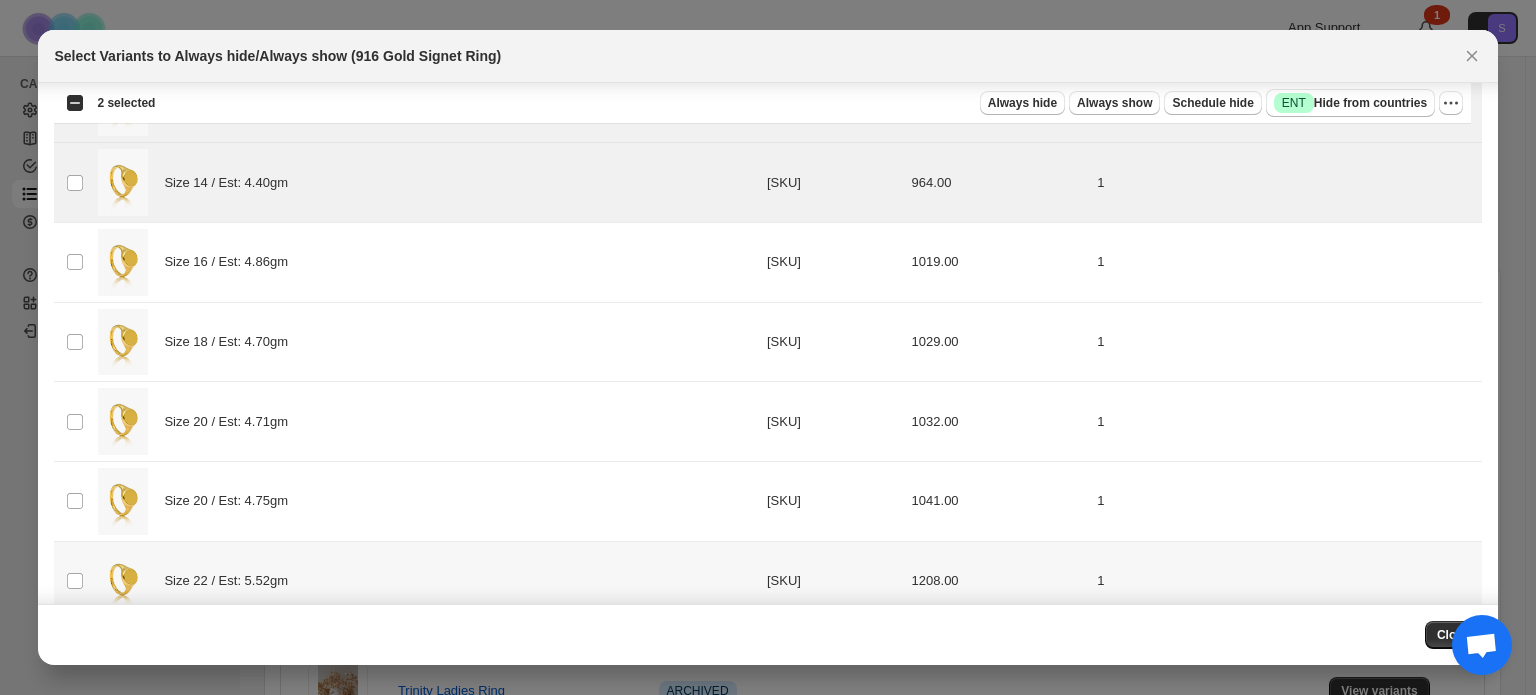 scroll, scrollTop: 200, scrollLeft: 0, axis: vertical 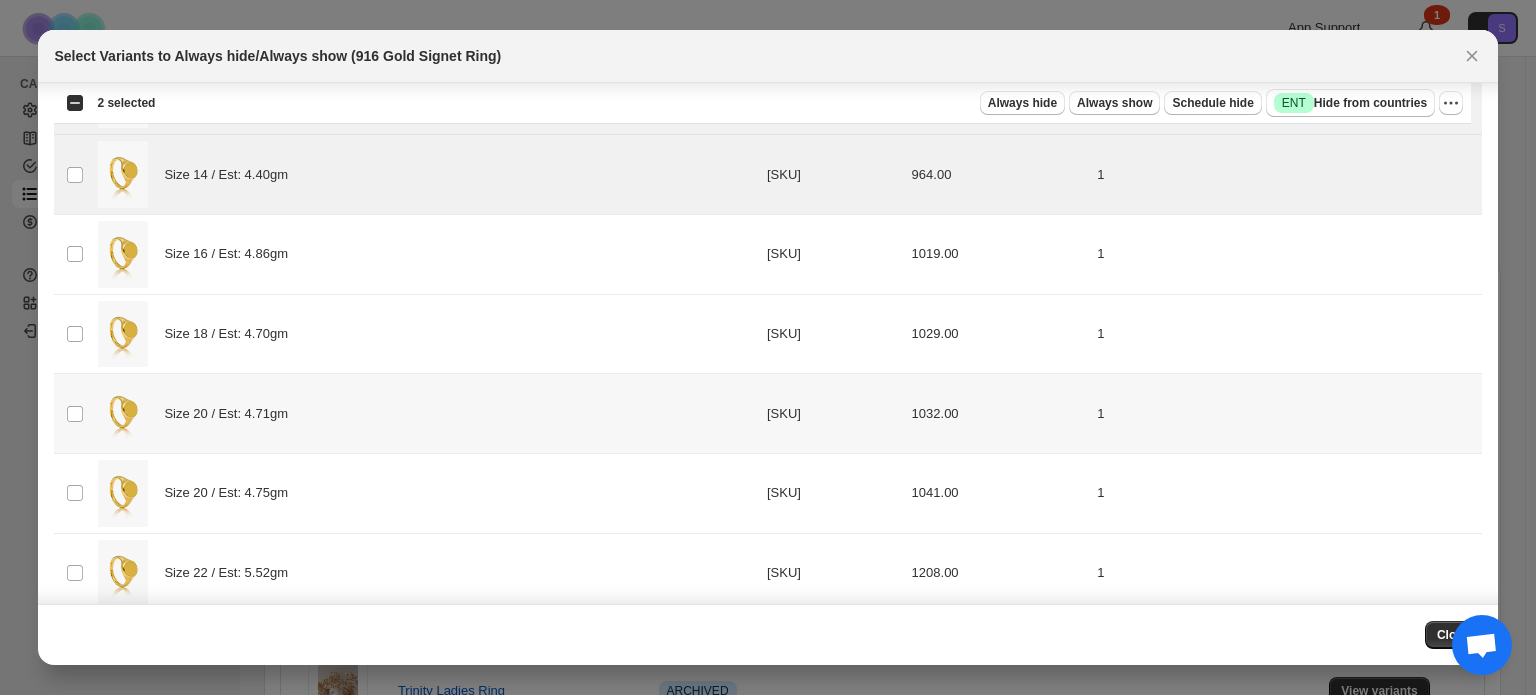click on "Size 20 / Est: 4.71gm" at bounding box center [426, 413] 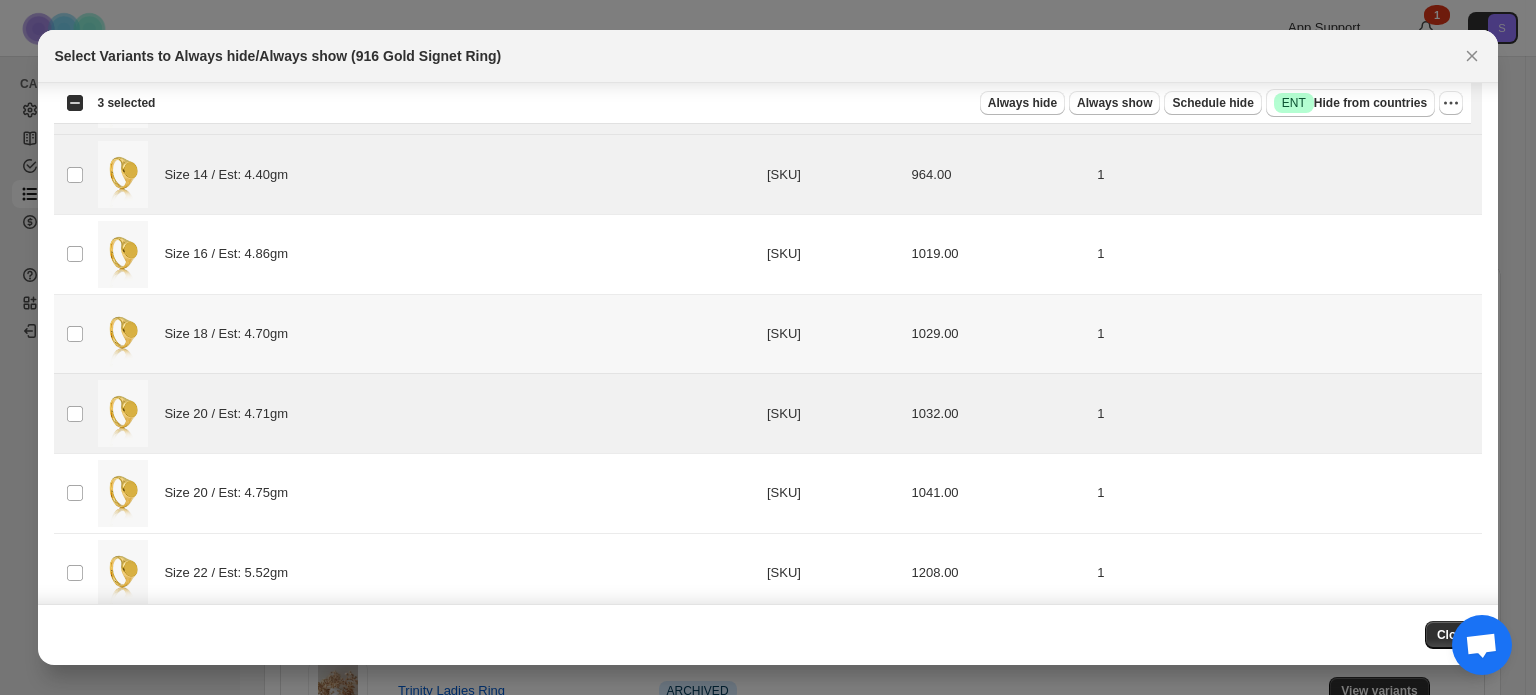 click on "Size 18 / Est: 4.70gm" at bounding box center [426, 334] 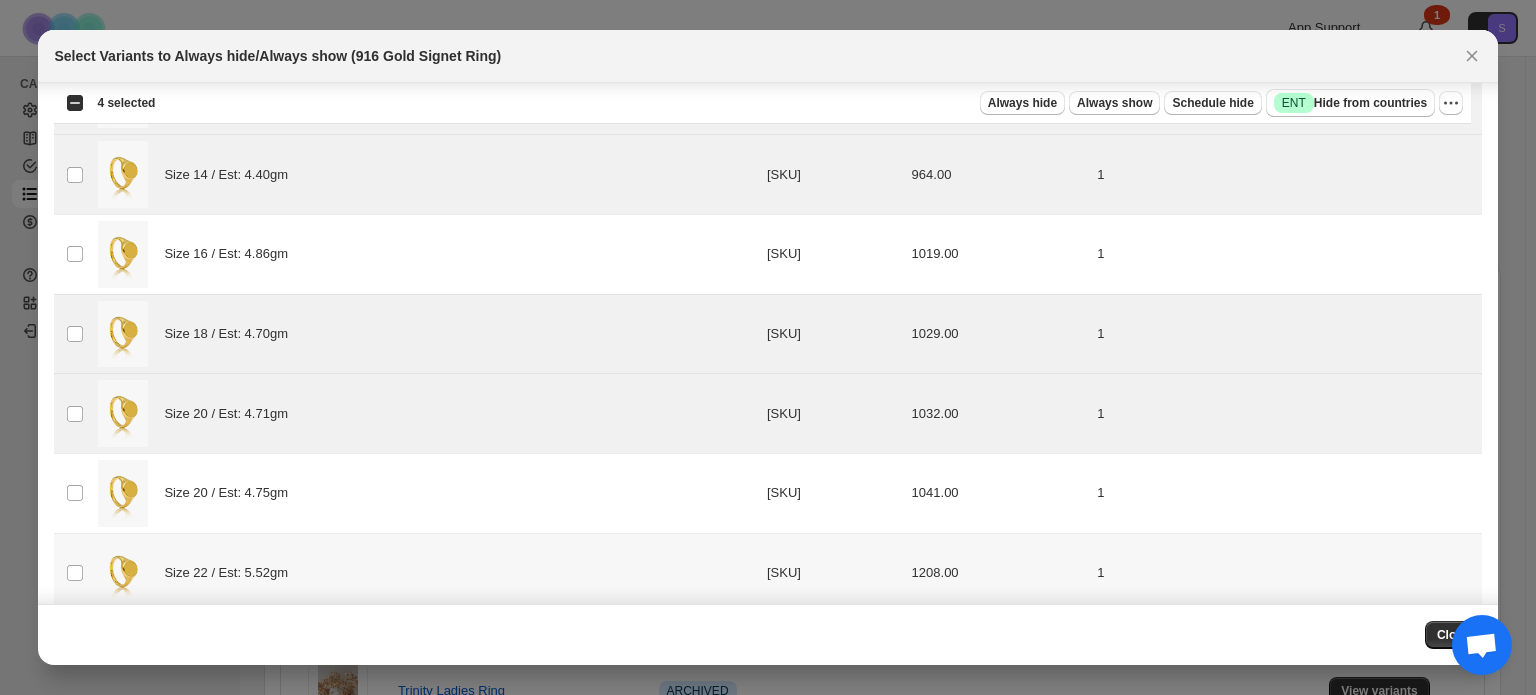 click on "Size 22 / Est: 5.52gm" at bounding box center (426, 573) 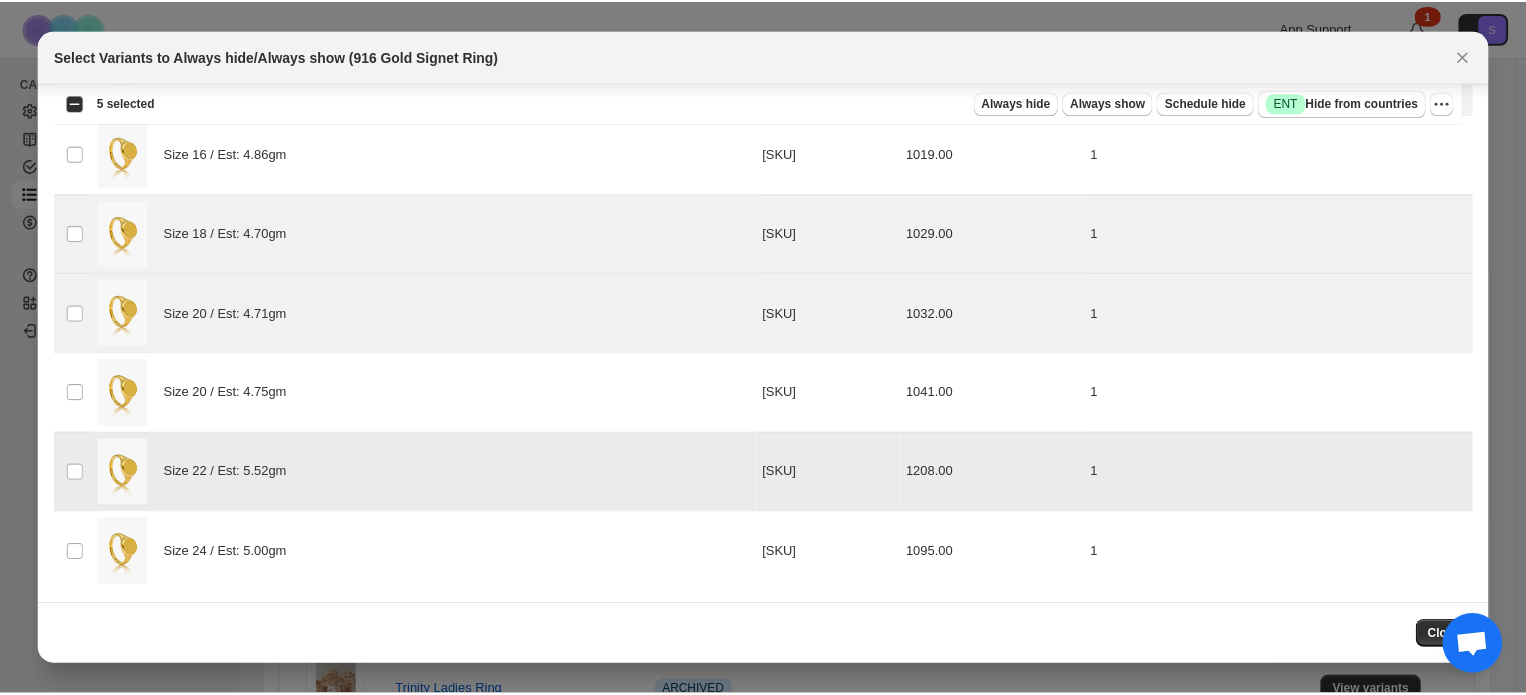 scroll, scrollTop: 300, scrollLeft: 0, axis: vertical 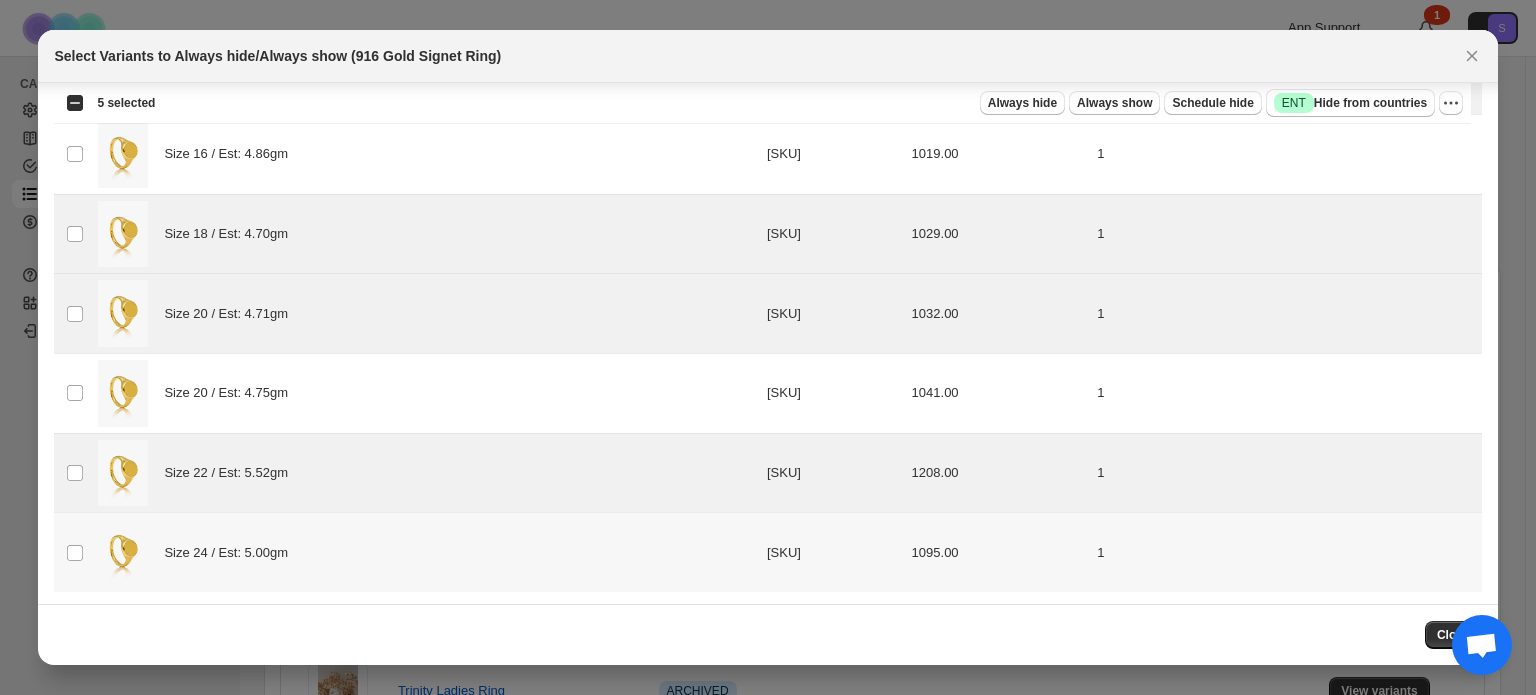 click on "Size 24 / Est: 5.00gm" at bounding box center (426, 552) 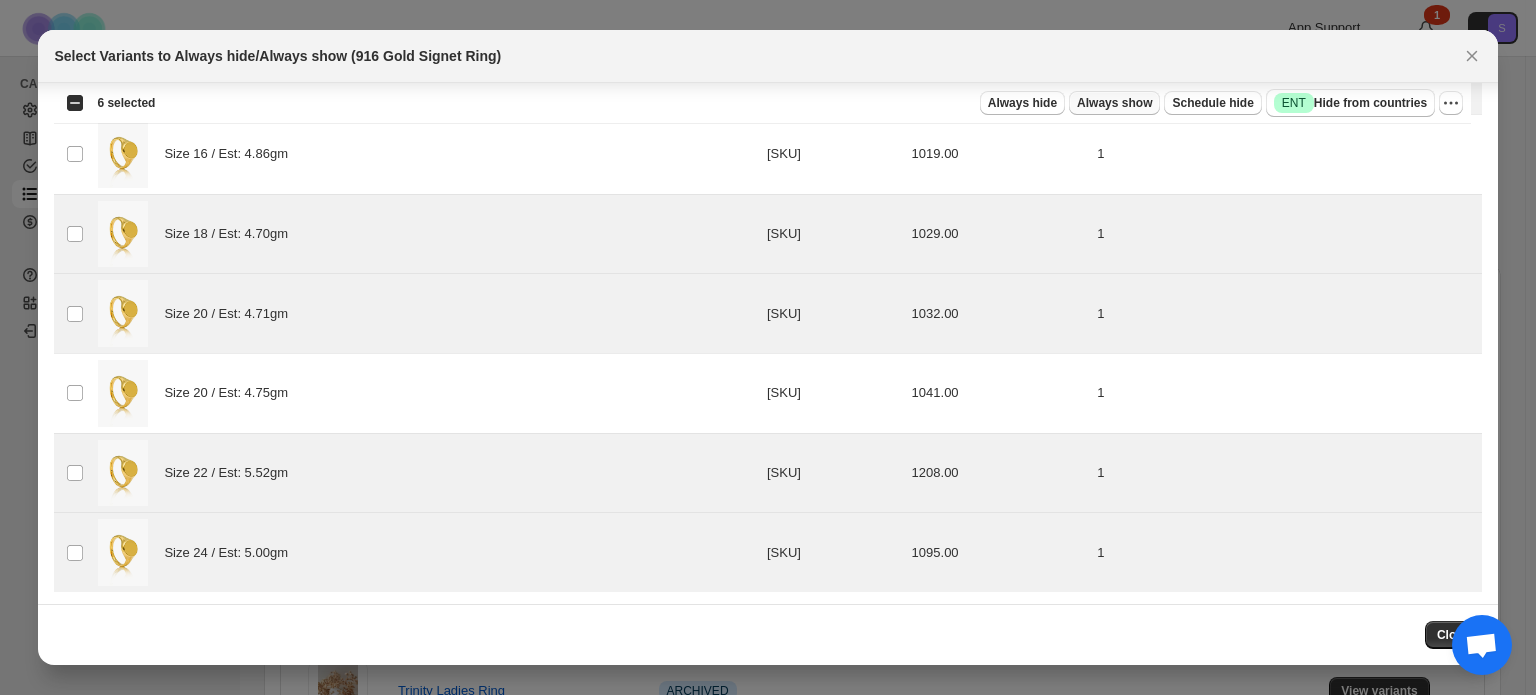 click on "Always show" at bounding box center (1114, 103) 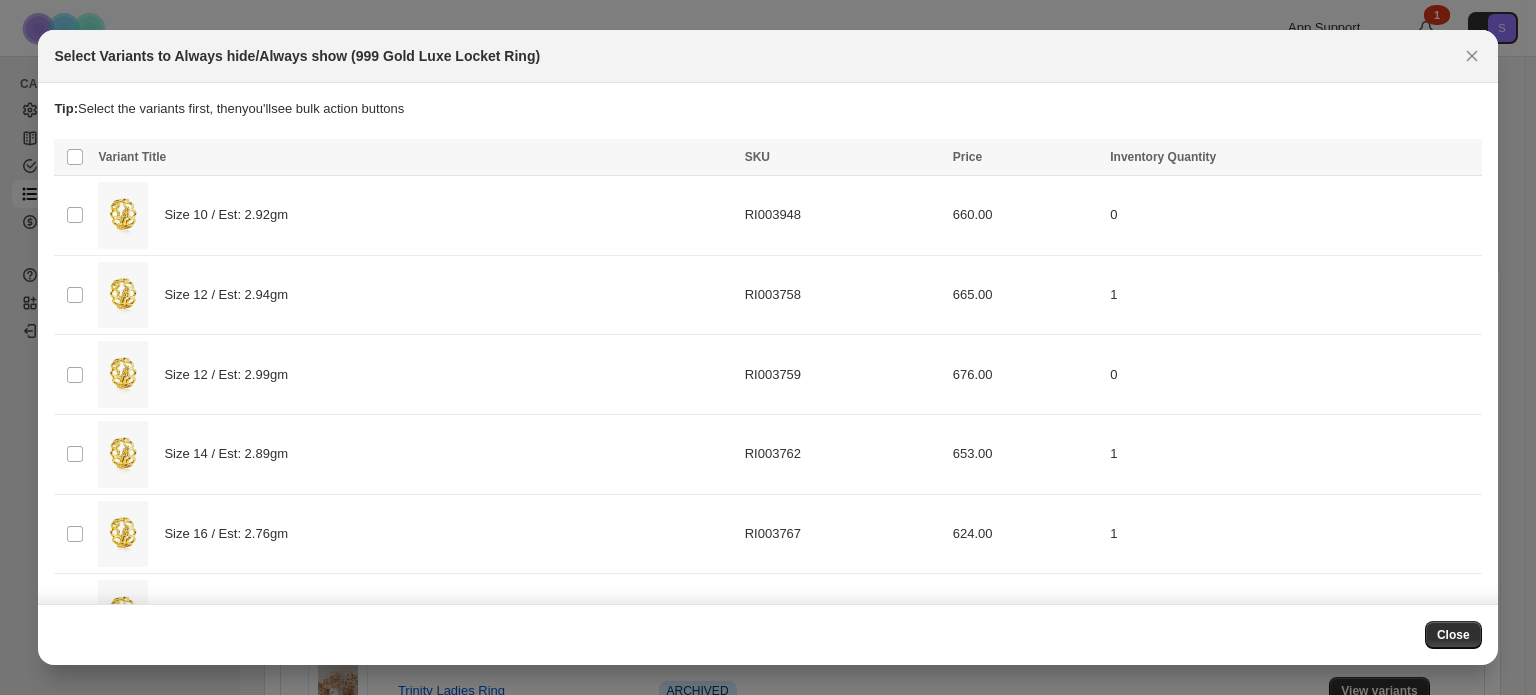 scroll, scrollTop: 0, scrollLeft: 0, axis: both 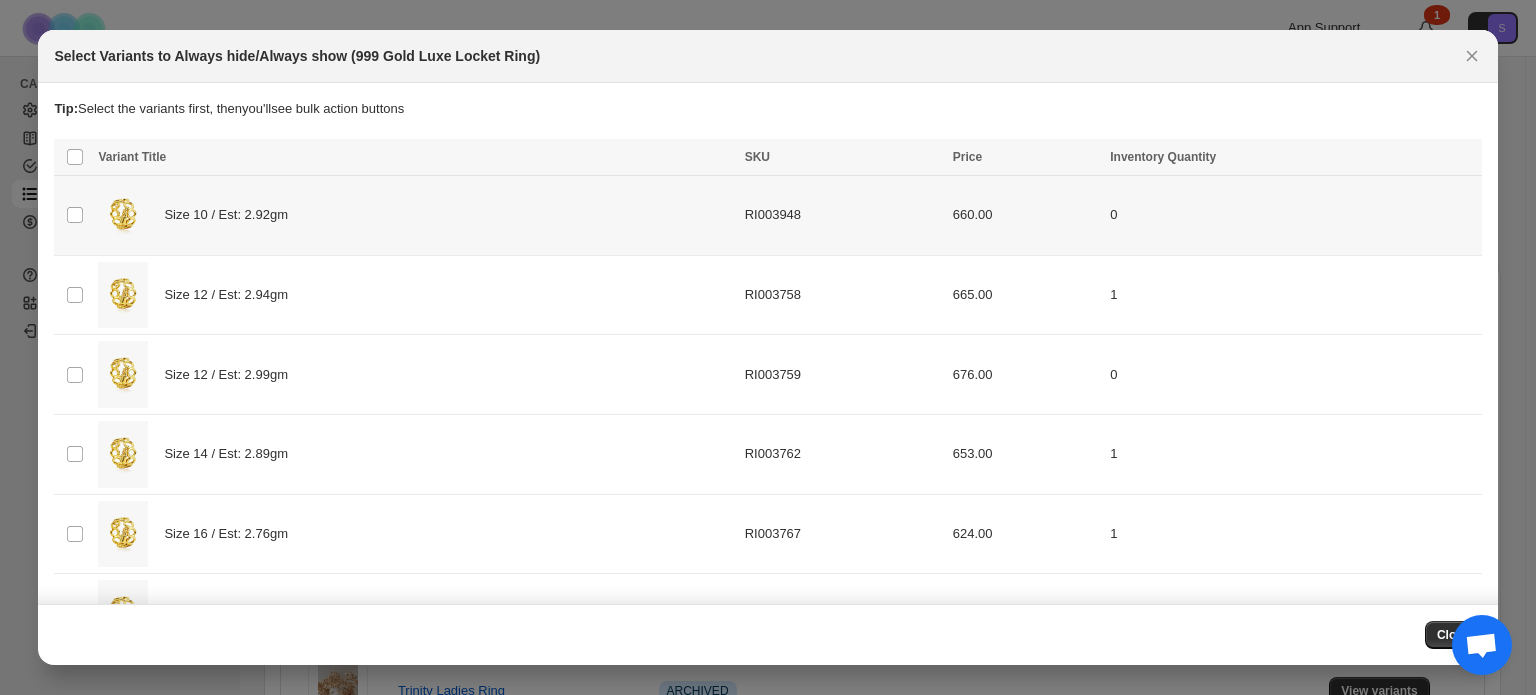 click on "Size 10 / Est: 2.92gm" at bounding box center (415, 215) 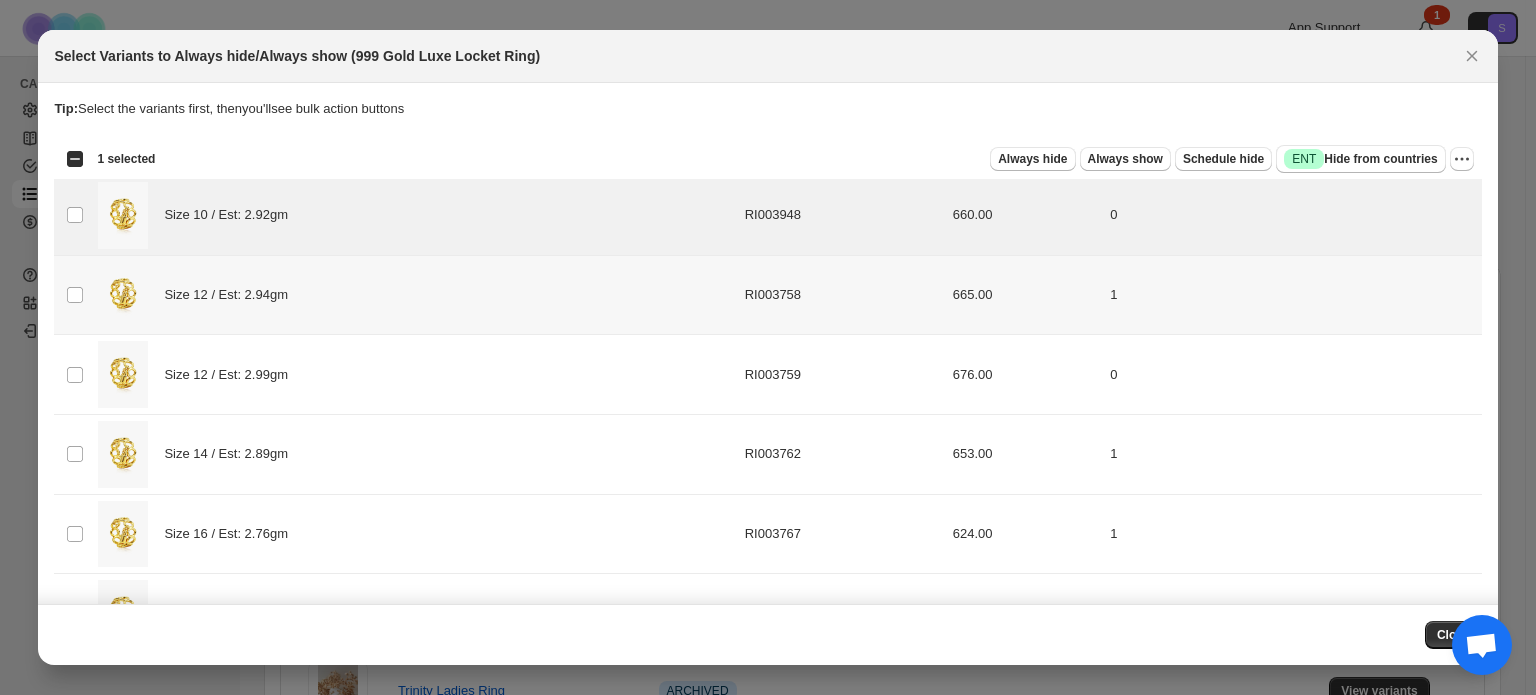 click on "Size 12 / Est: 2.94gm" at bounding box center [415, 295] 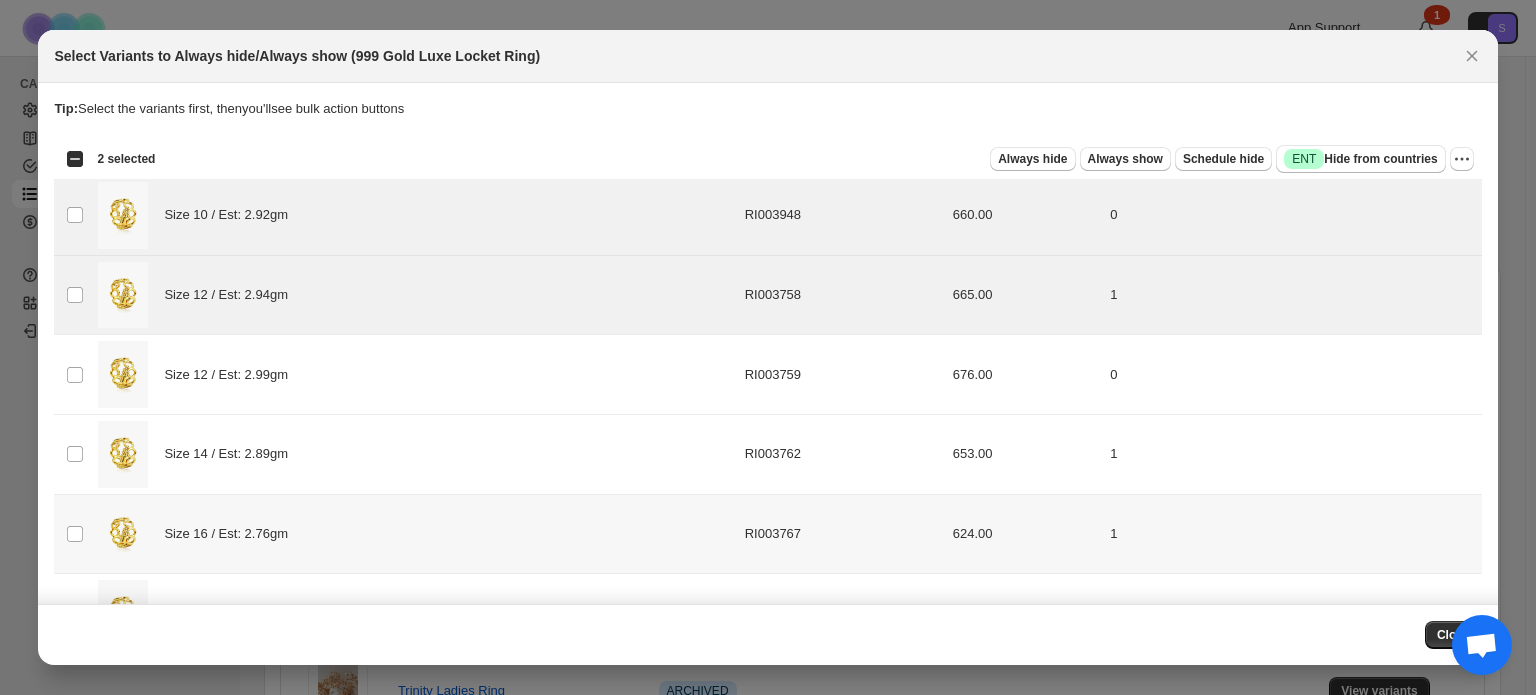 click on "Size 16 / Est: 2.76gm" at bounding box center [415, 534] 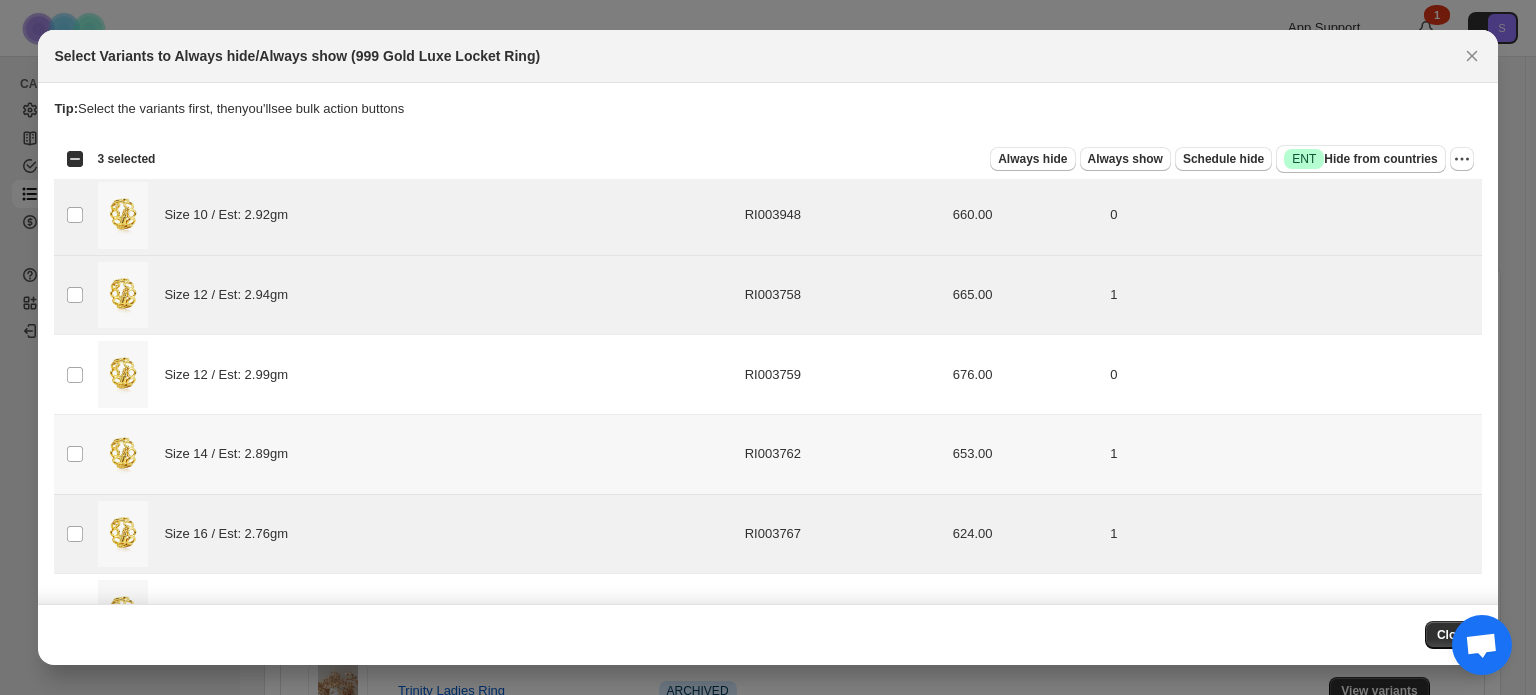 click on "Size 14 / Est: 2.89gm" at bounding box center (415, 454) 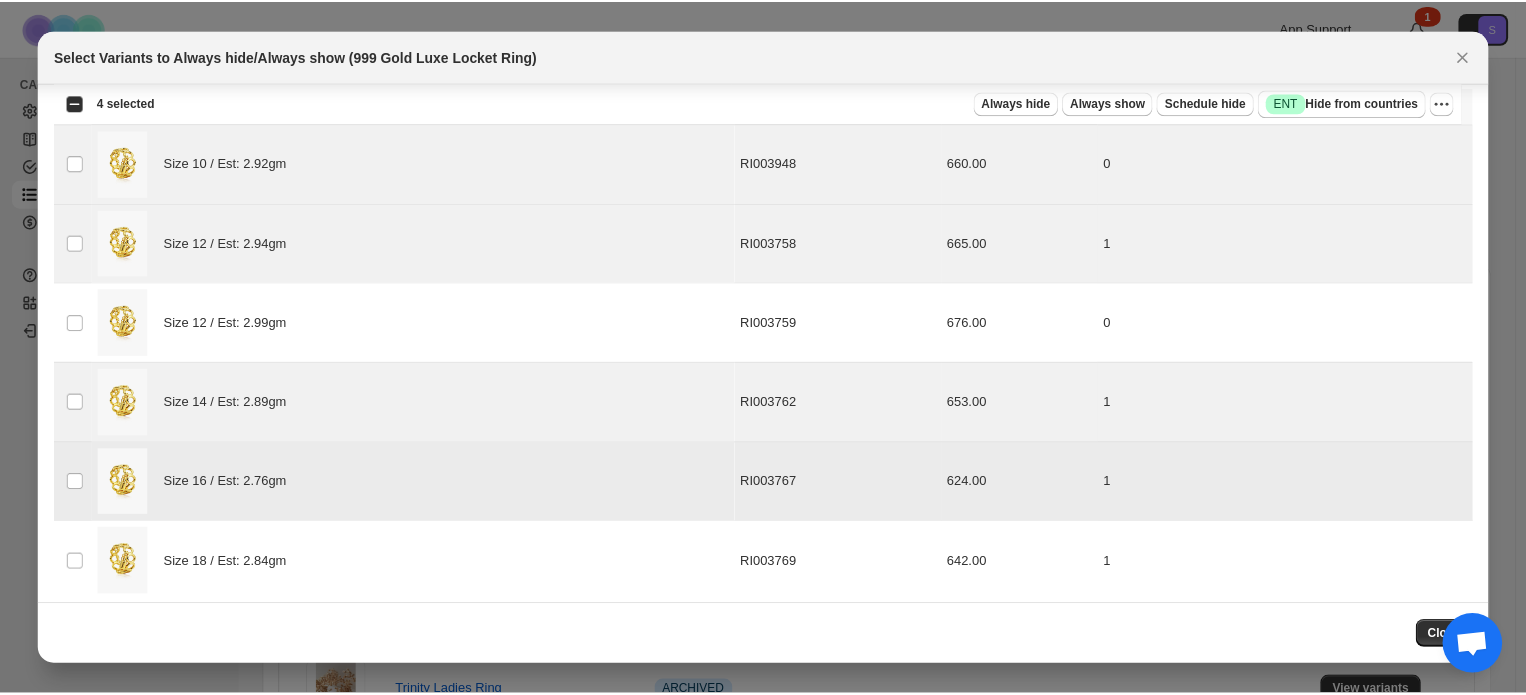 scroll, scrollTop: 62, scrollLeft: 0, axis: vertical 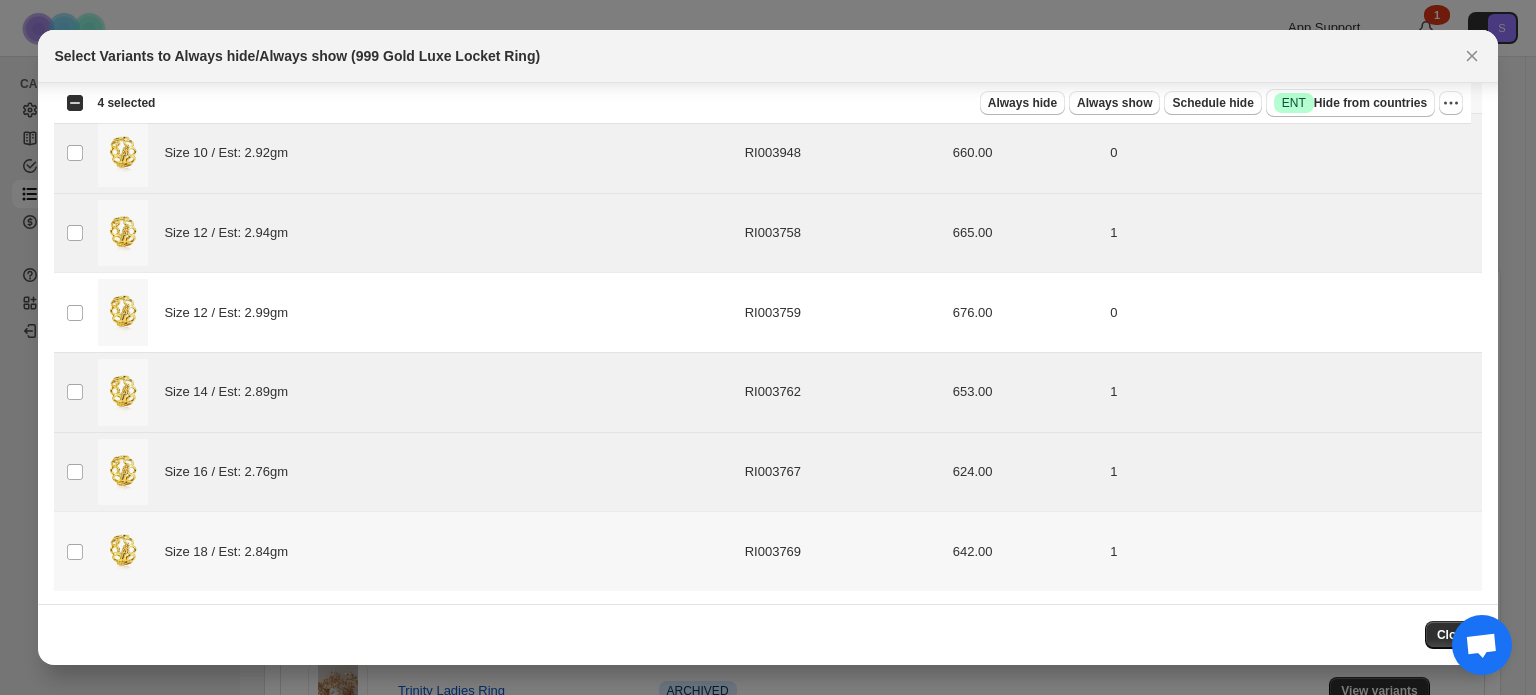 click on "Size 18 / Est: 2.84gm" at bounding box center [415, 551] 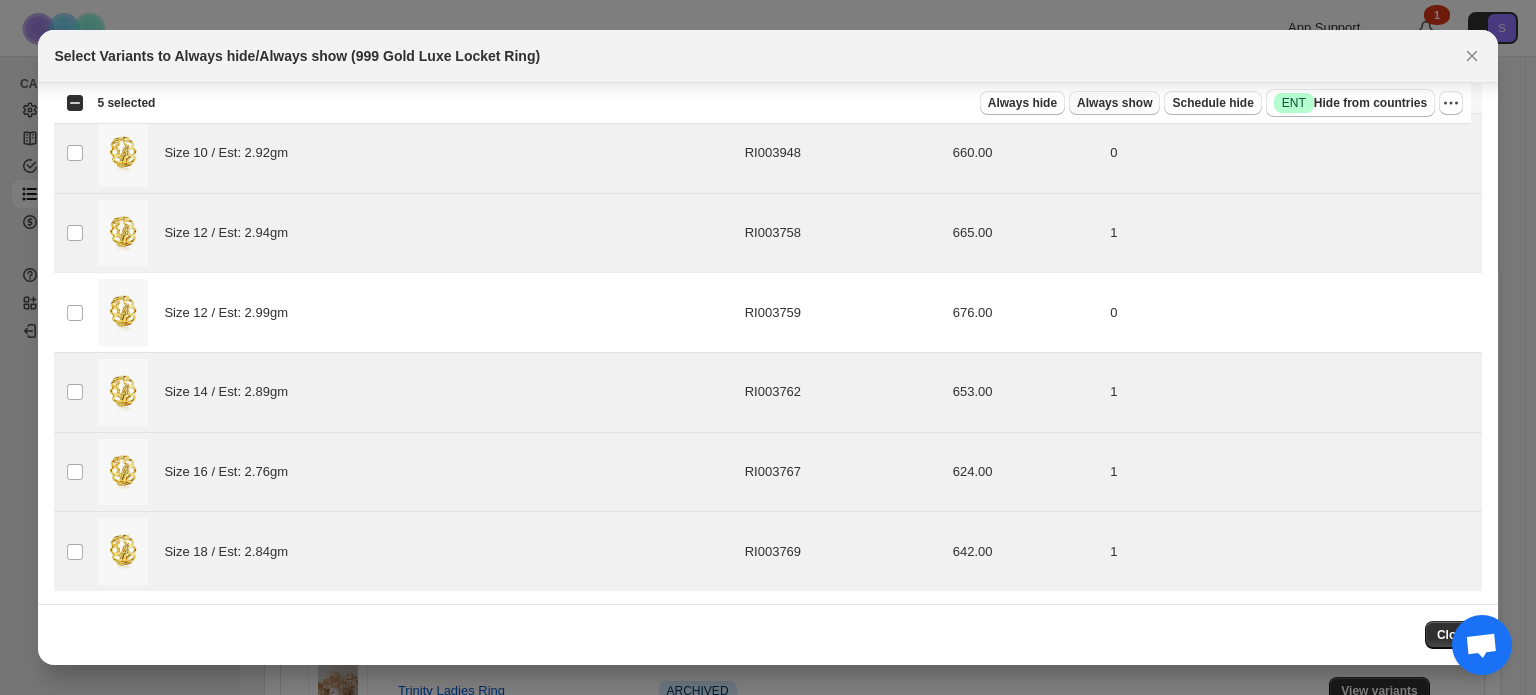 click on "Always show" at bounding box center [1114, 103] 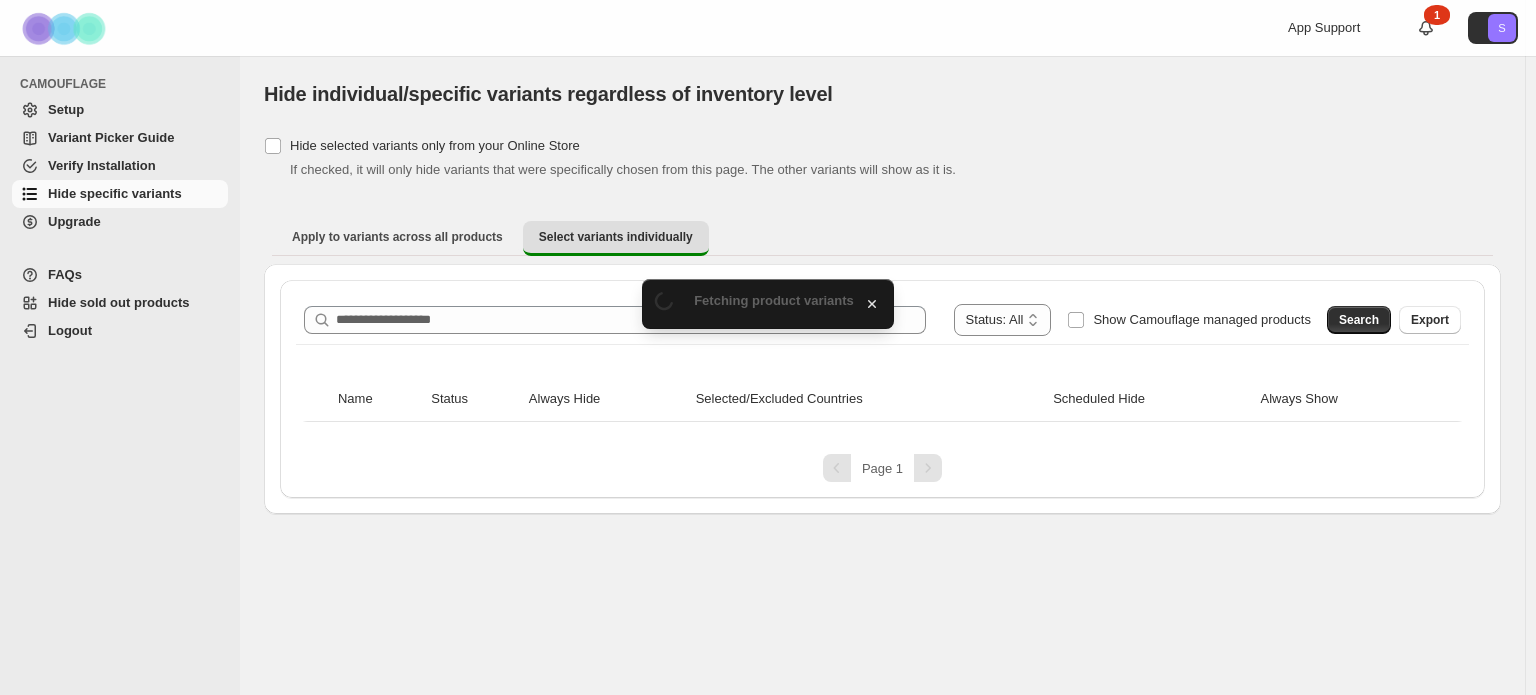 scroll, scrollTop: 0, scrollLeft: 0, axis: both 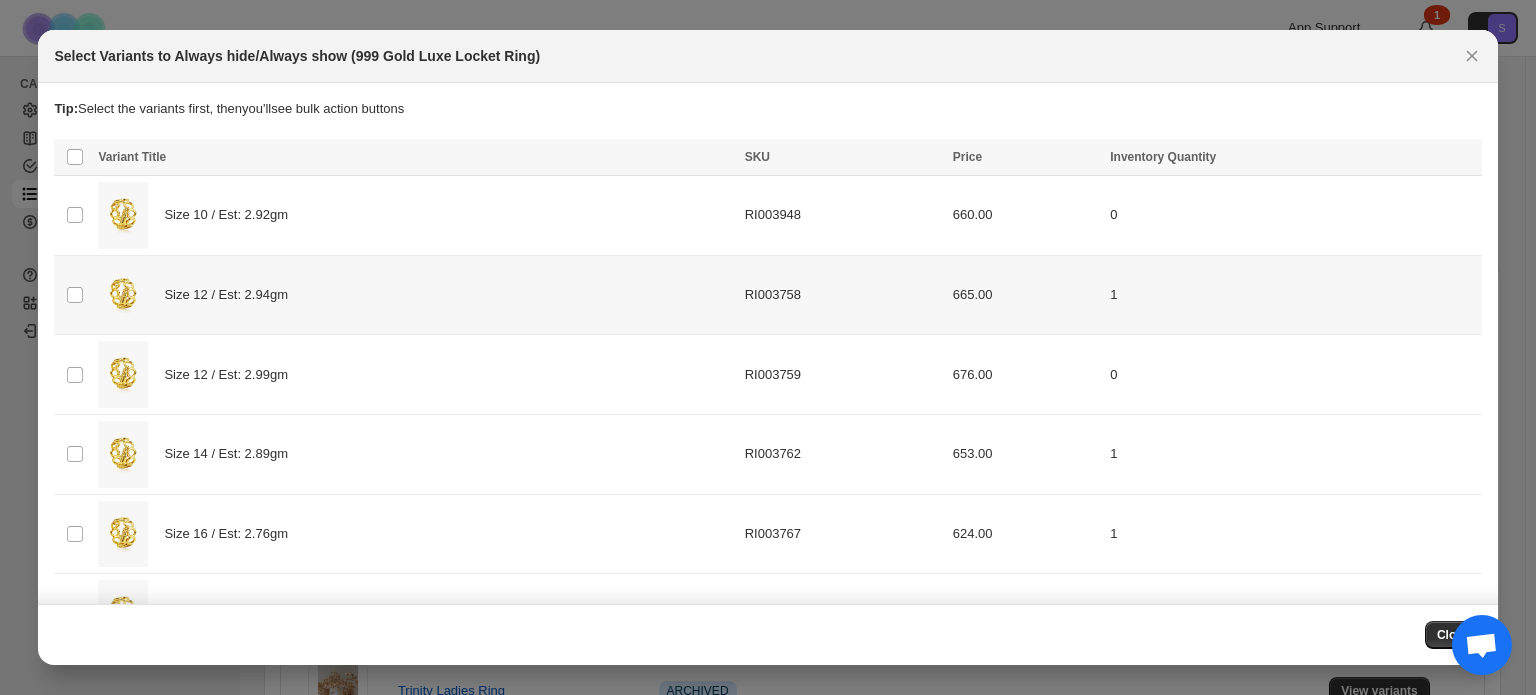 click on "Size 12 / Est: 2.94gm" at bounding box center [415, 295] 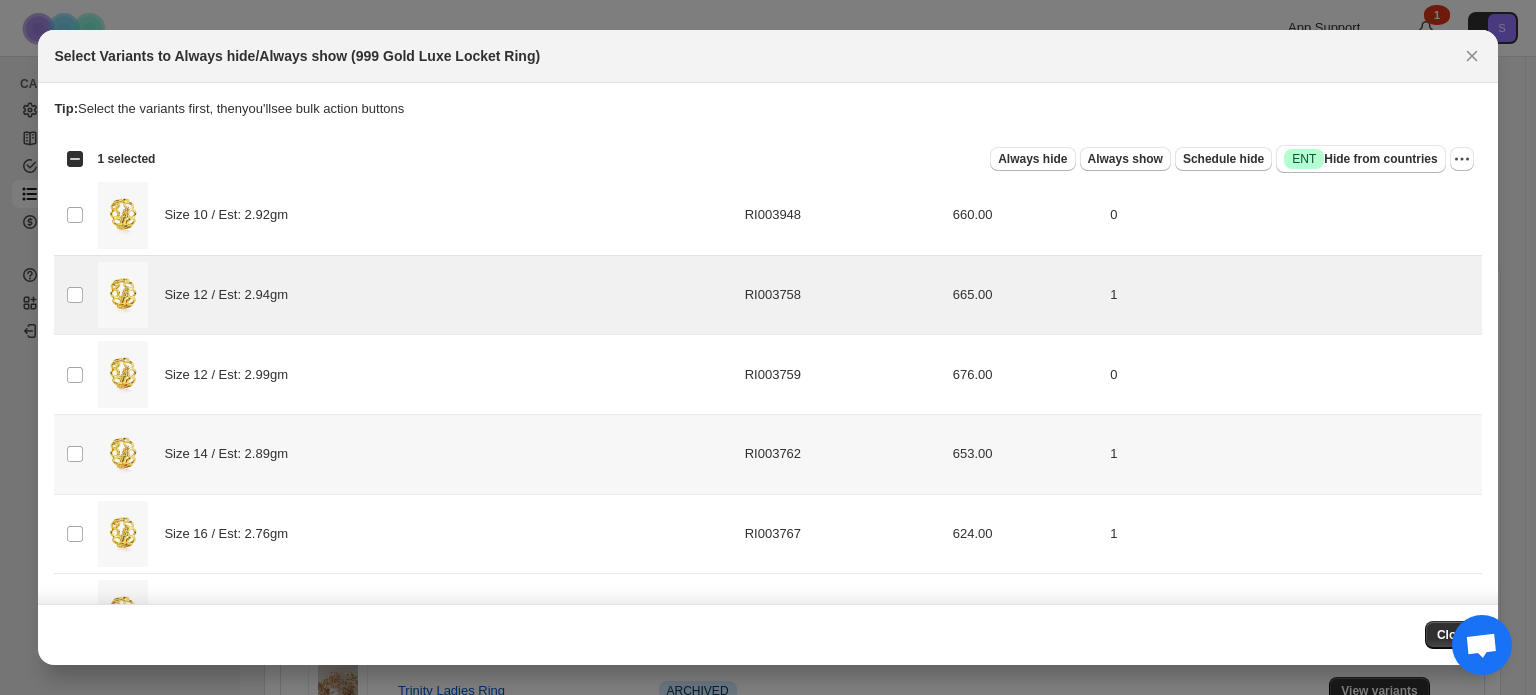 click on "Size 14 / Est: 2.89gm" at bounding box center (415, 454) 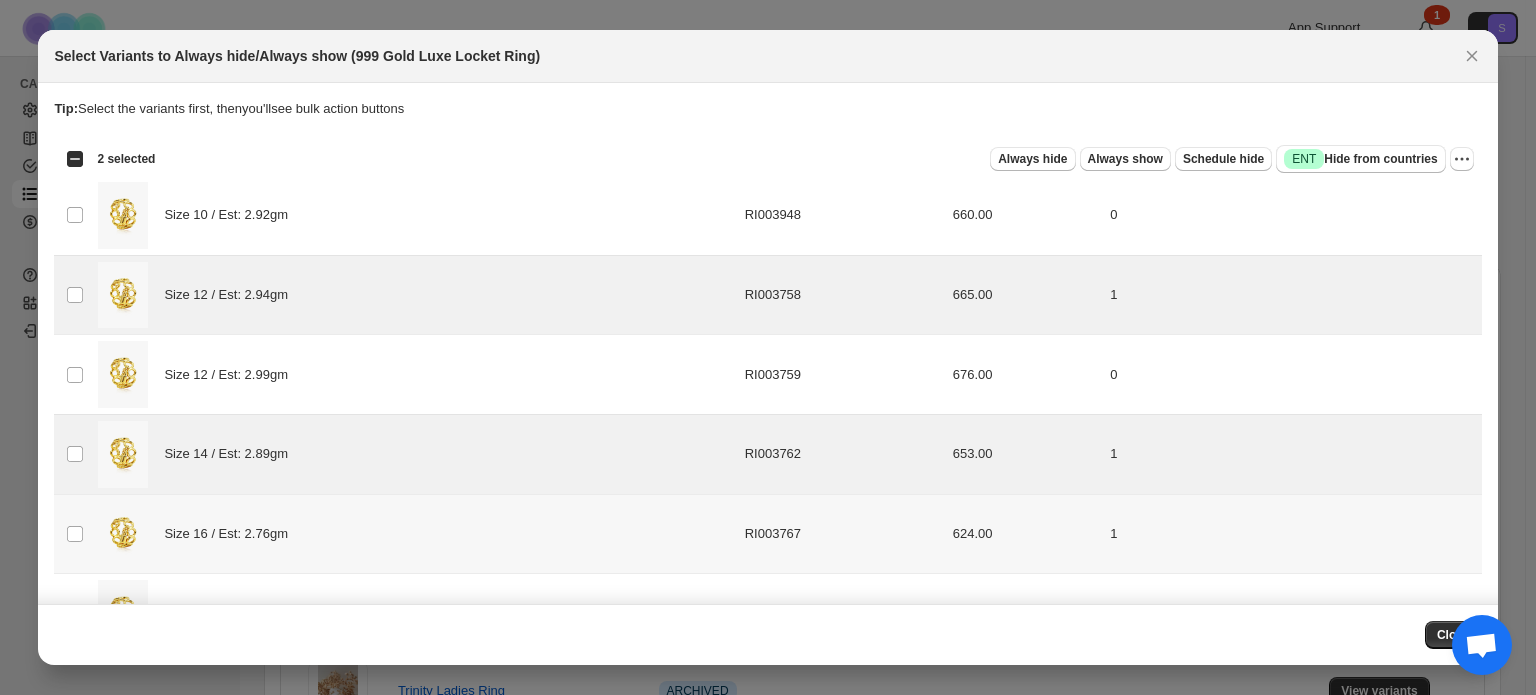 click on "Size 16 / Est: 2.76gm" at bounding box center [415, 534] 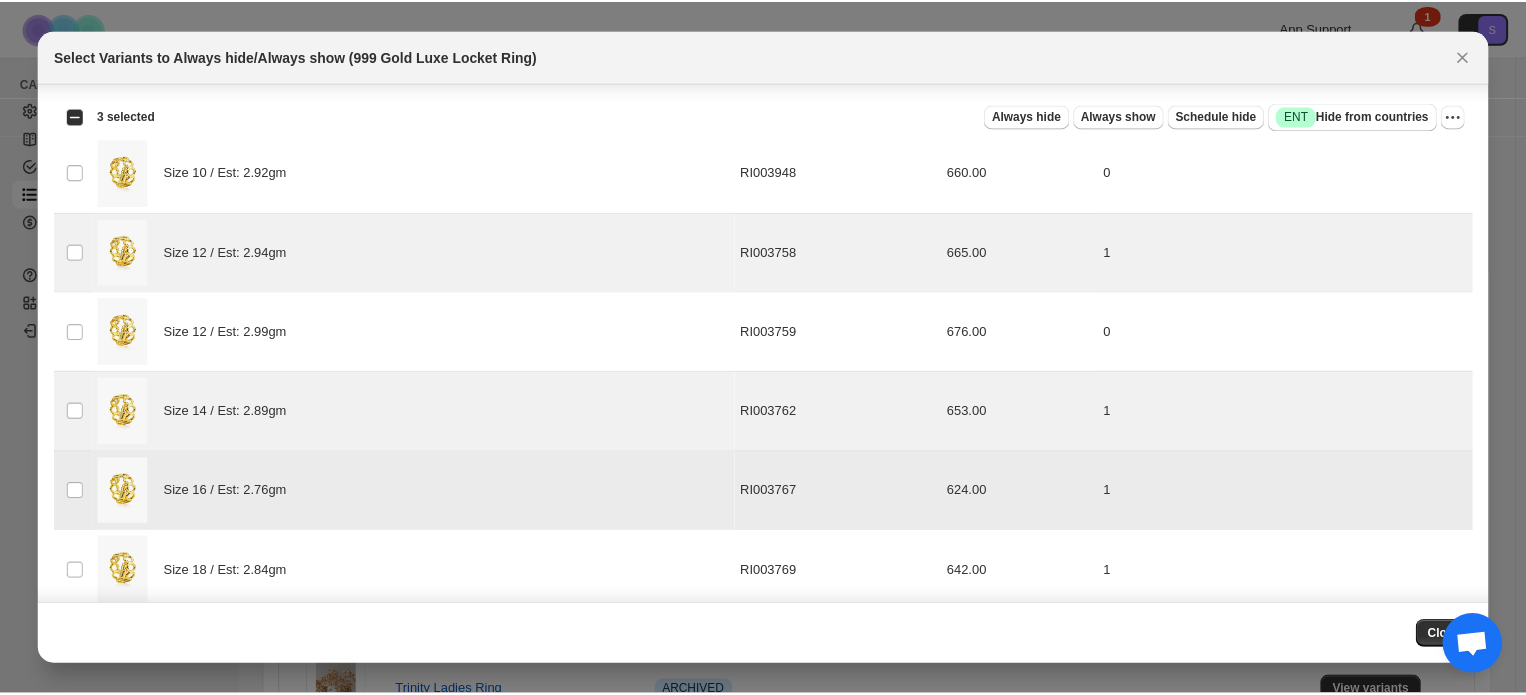 scroll, scrollTop: 62, scrollLeft: 0, axis: vertical 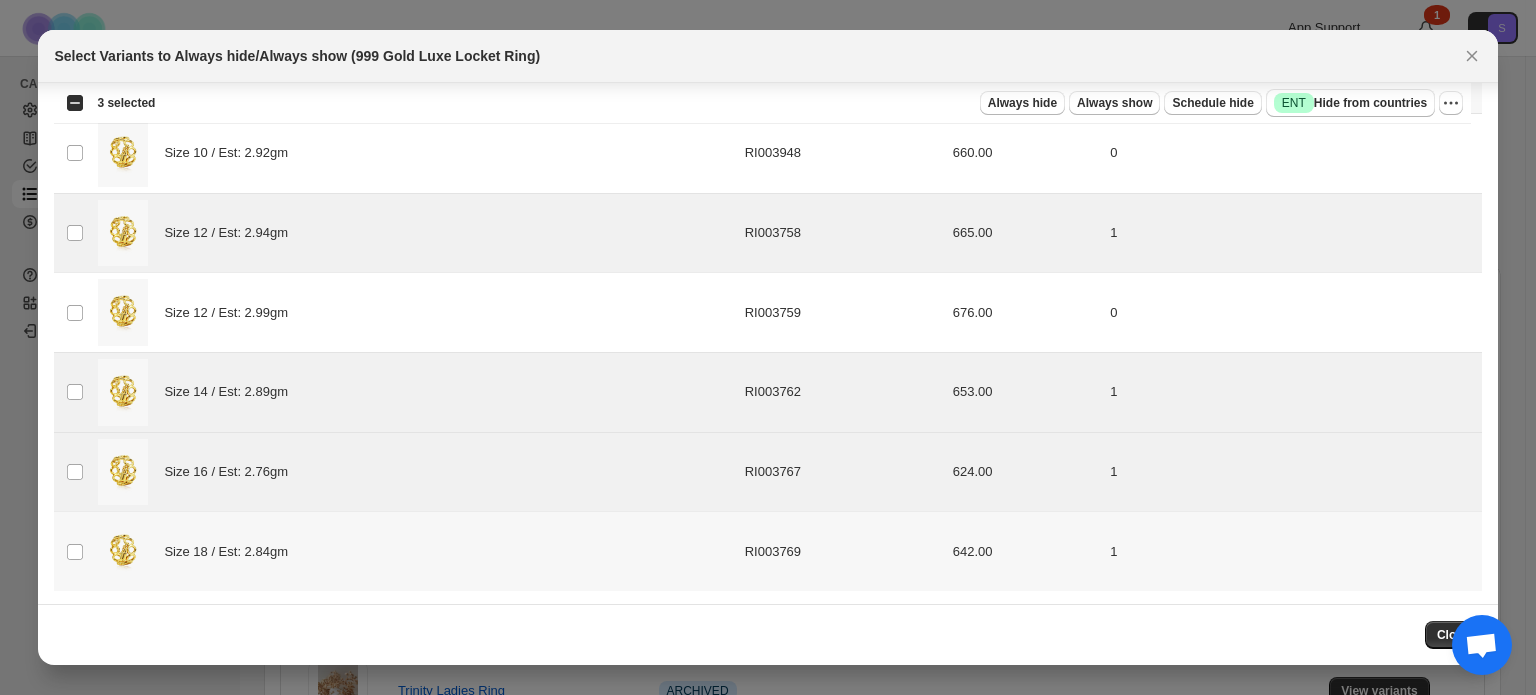 click on "Size 18 / Est: 2.84gm" at bounding box center (415, 551) 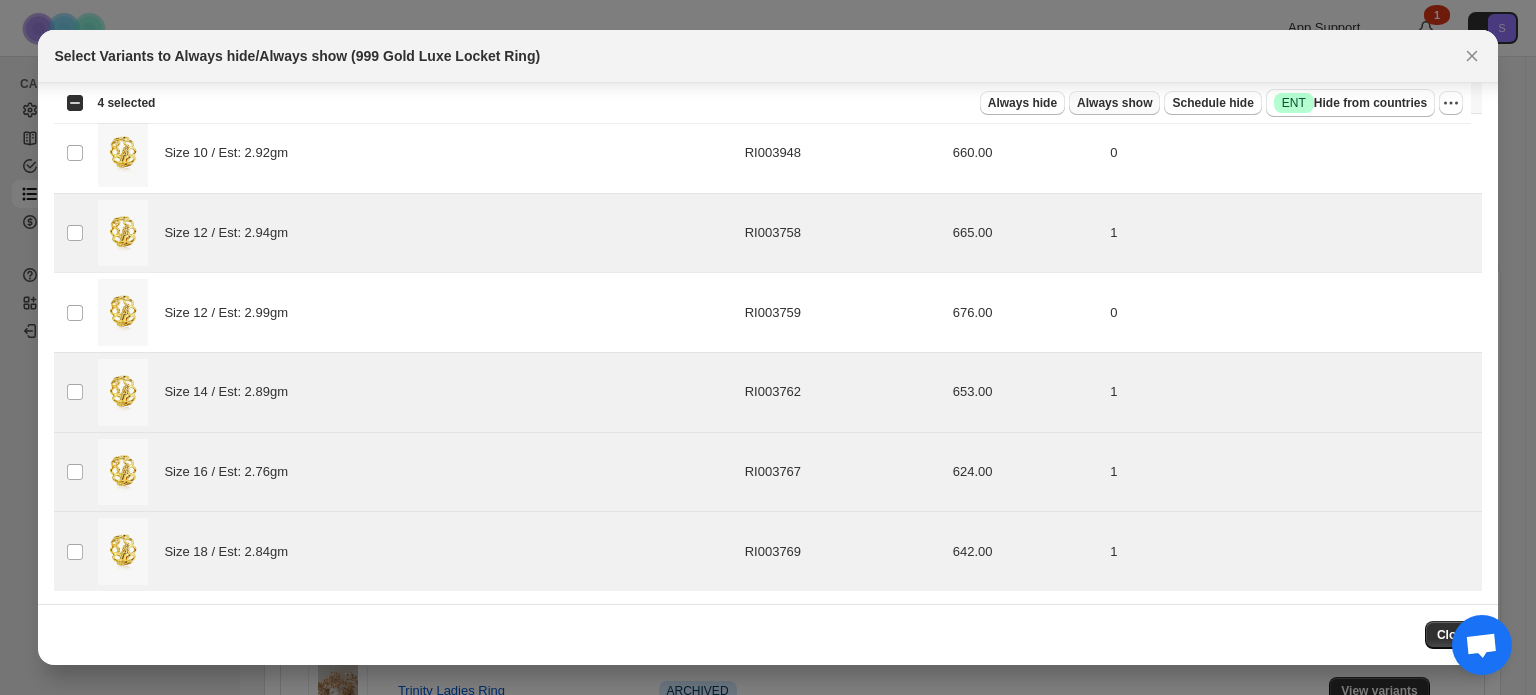 click on "Always show" at bounding box center (1114, 103) 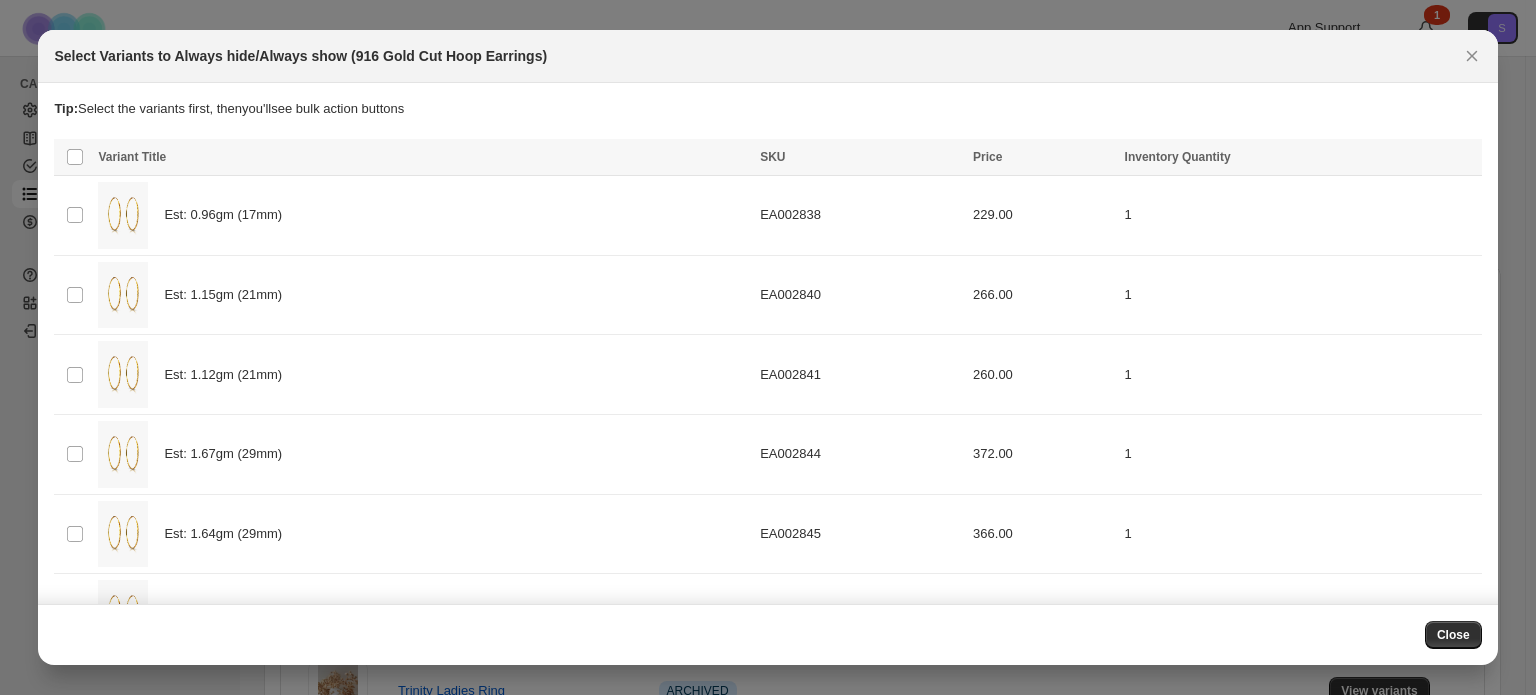 scroll, scrollTop: 0, scrollLeft: 0, axis: both 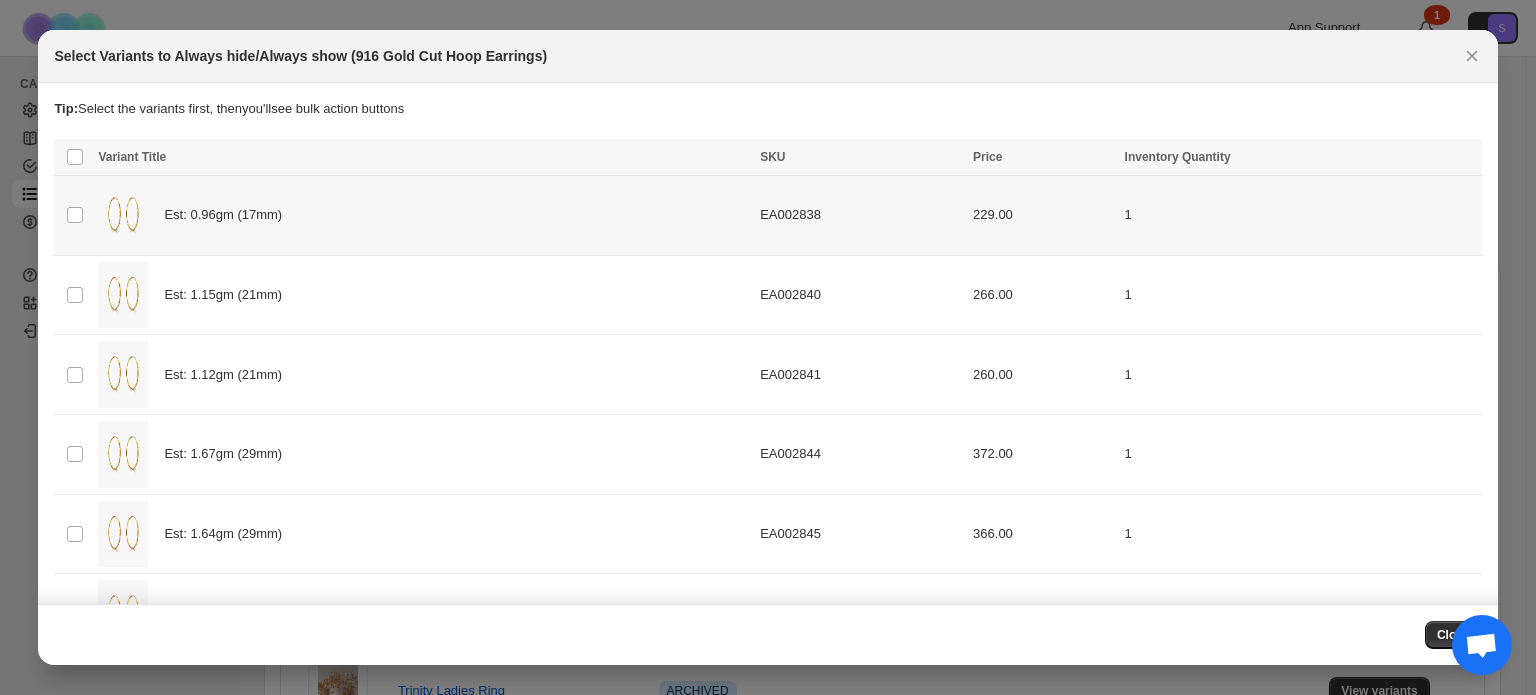 click on "Est: 0.96gm (17mm)" at bounding box center (423, 215) 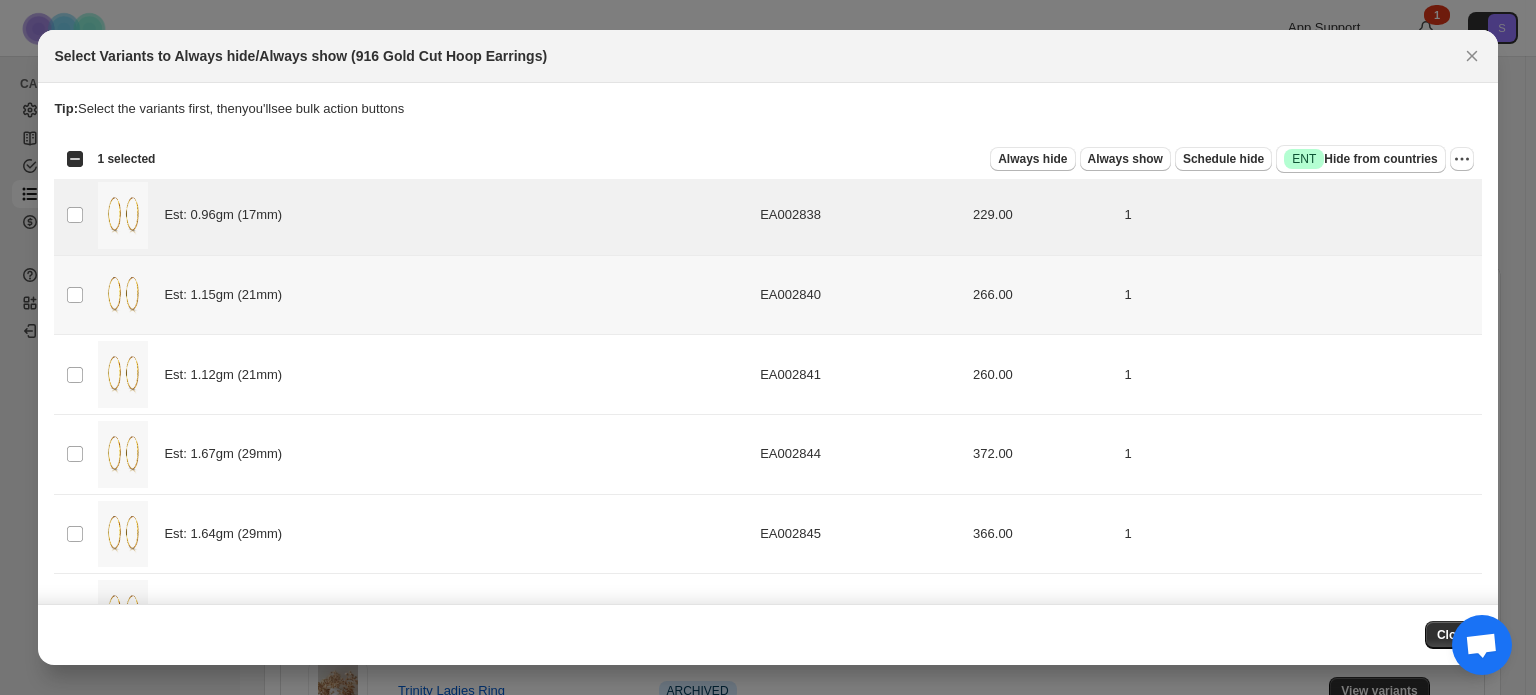 click on "Est: 1.15gm (21mm)" at bounding box center (423, 295) 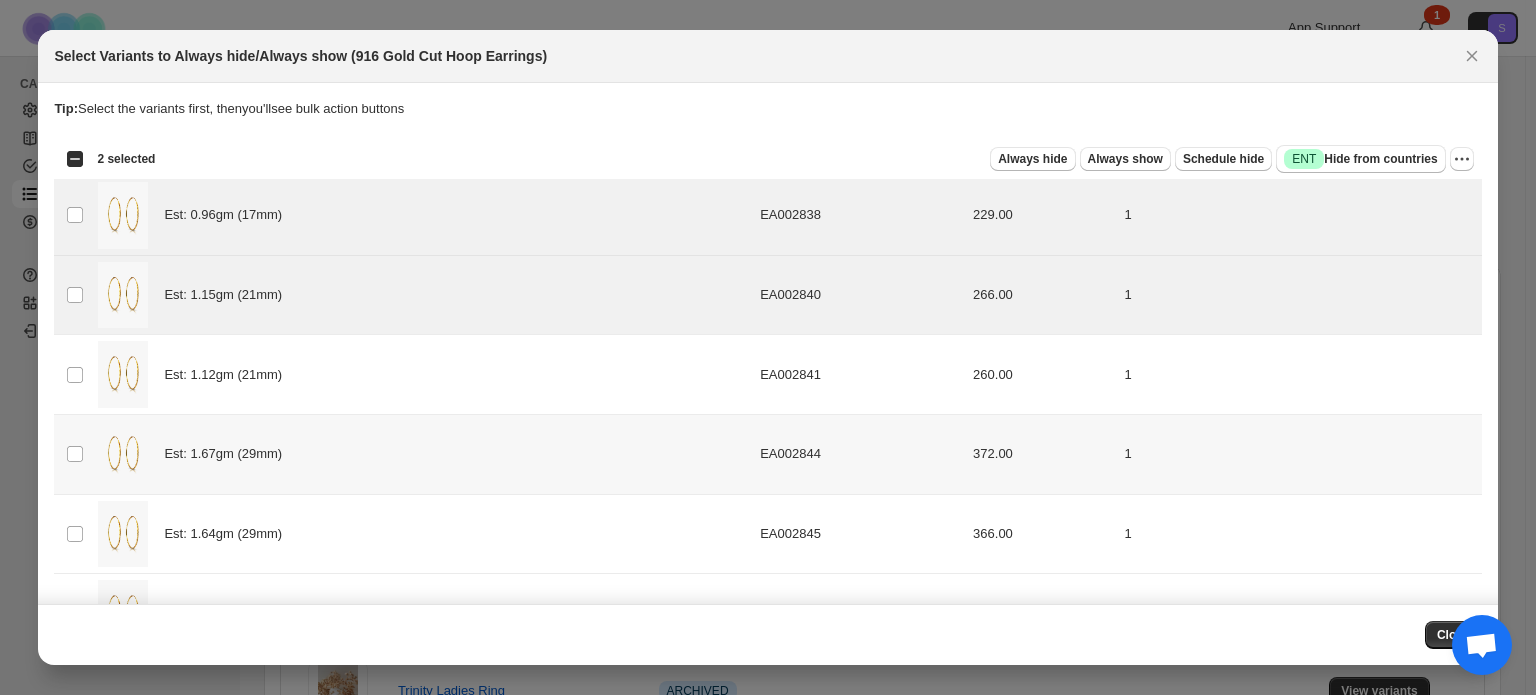 click on "Est: 1.67gm (29mm)" at bounding box center [423, 454] 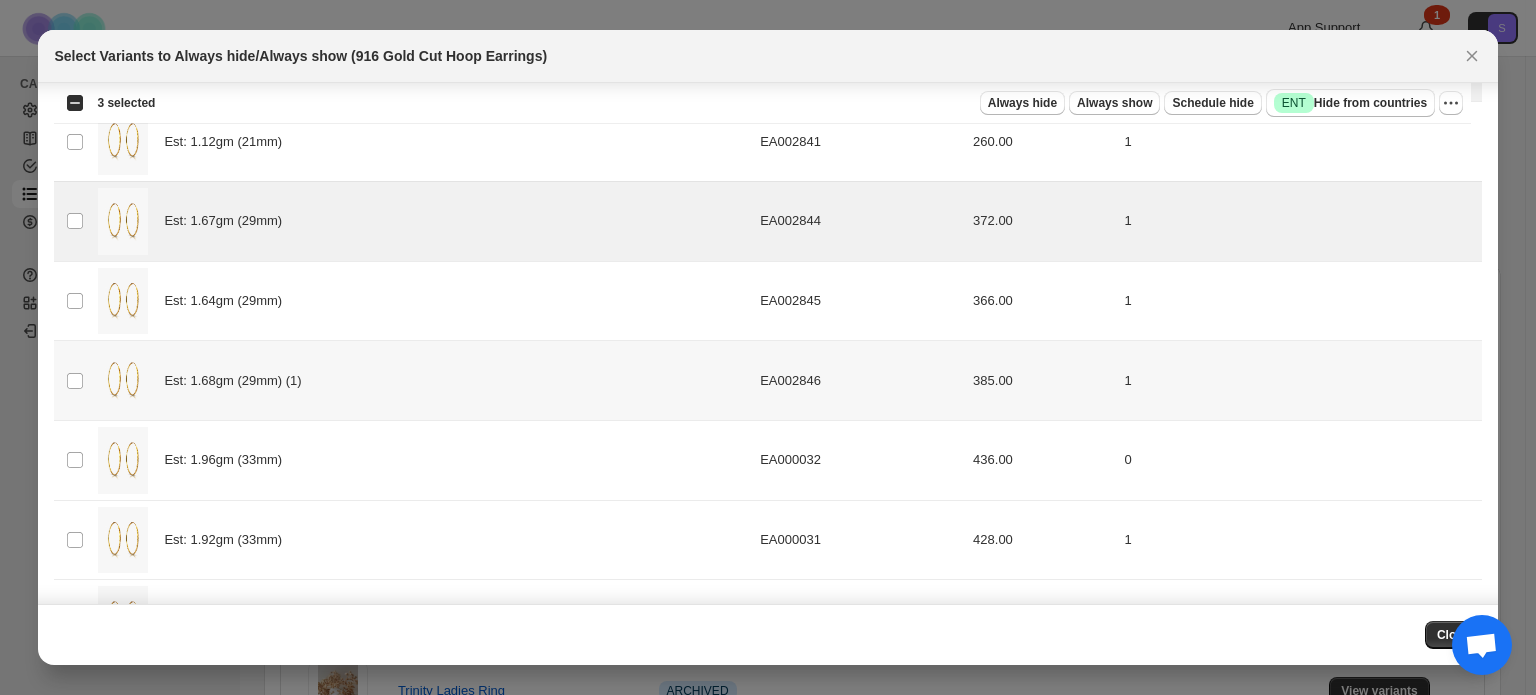 scroll, scrollTop: 240, scrollLeft: 0, axis: vertical 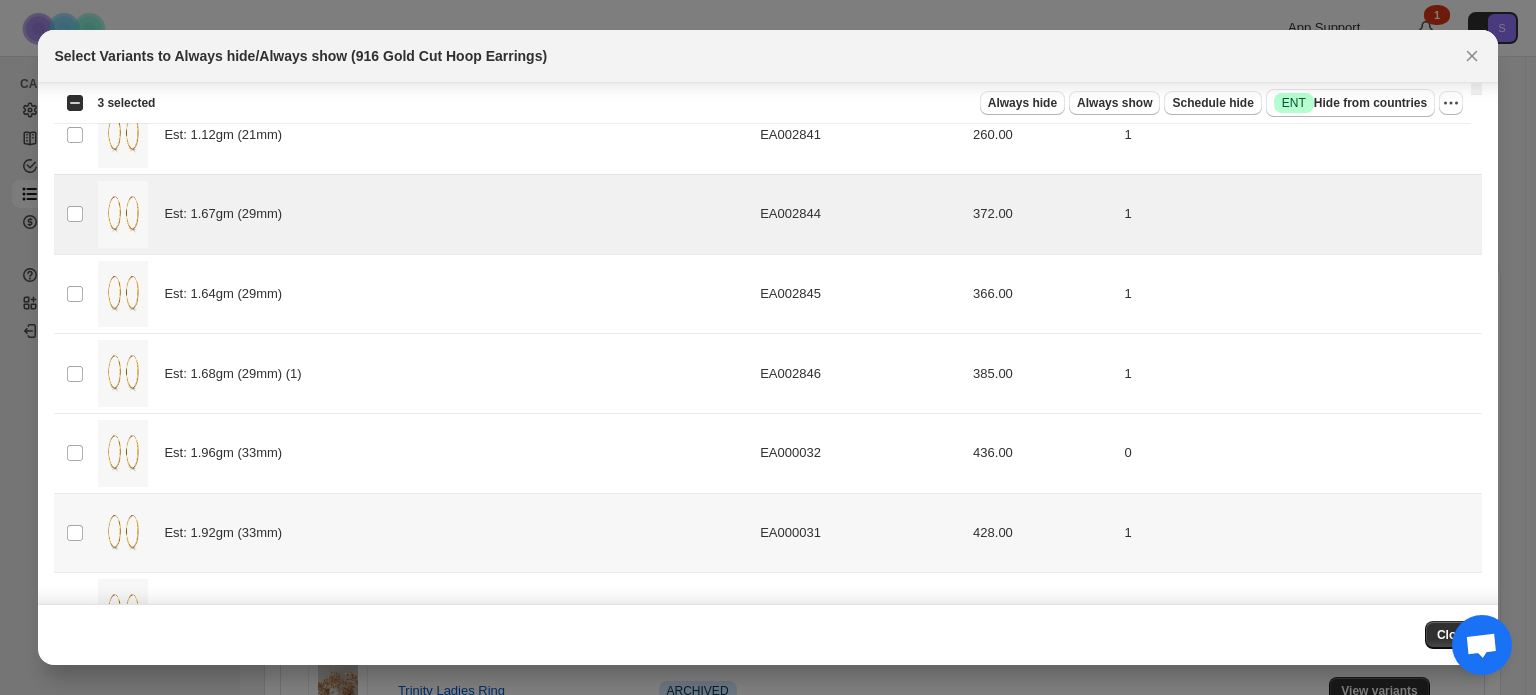 click on "Est: 1.92gm (33mm)" at bounding box center (423, 533) 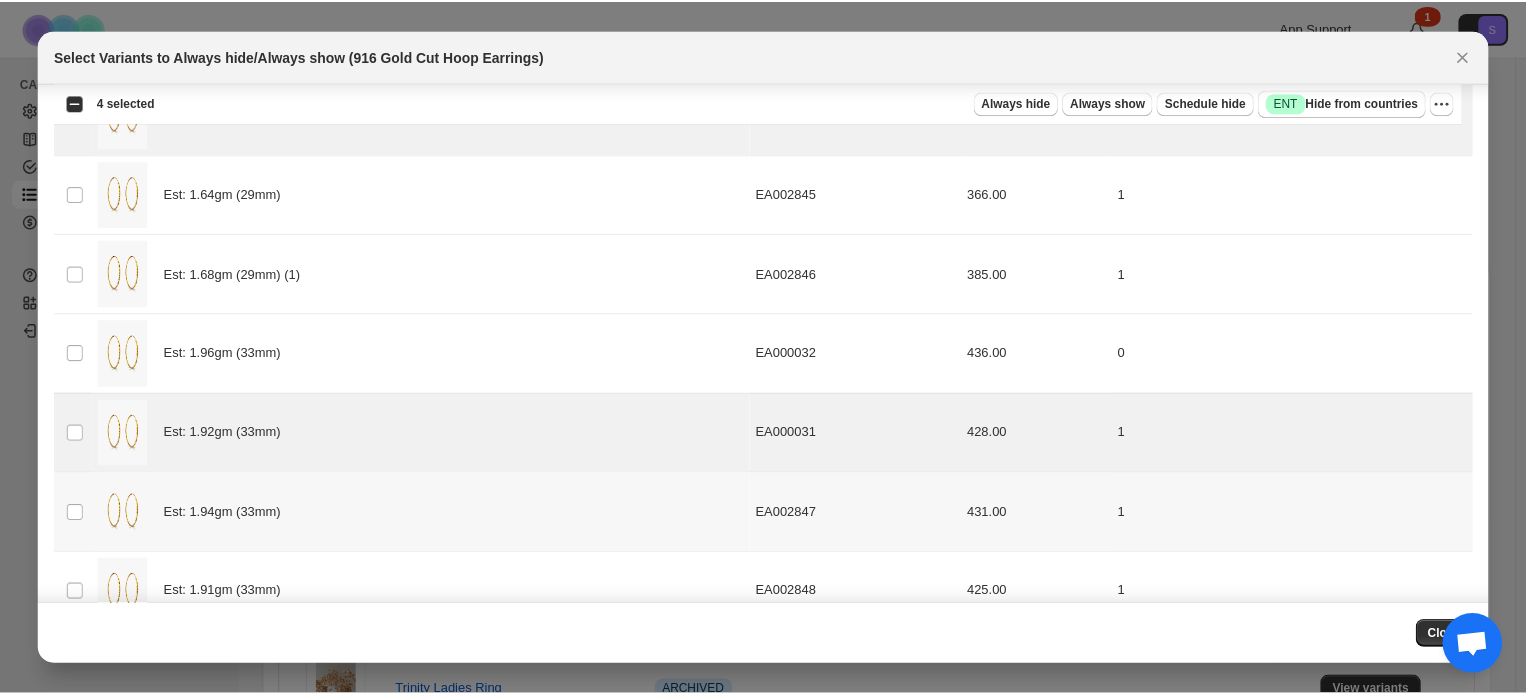 scroll, scrollTop: 380, scrollLeft: 0, axis: vertical 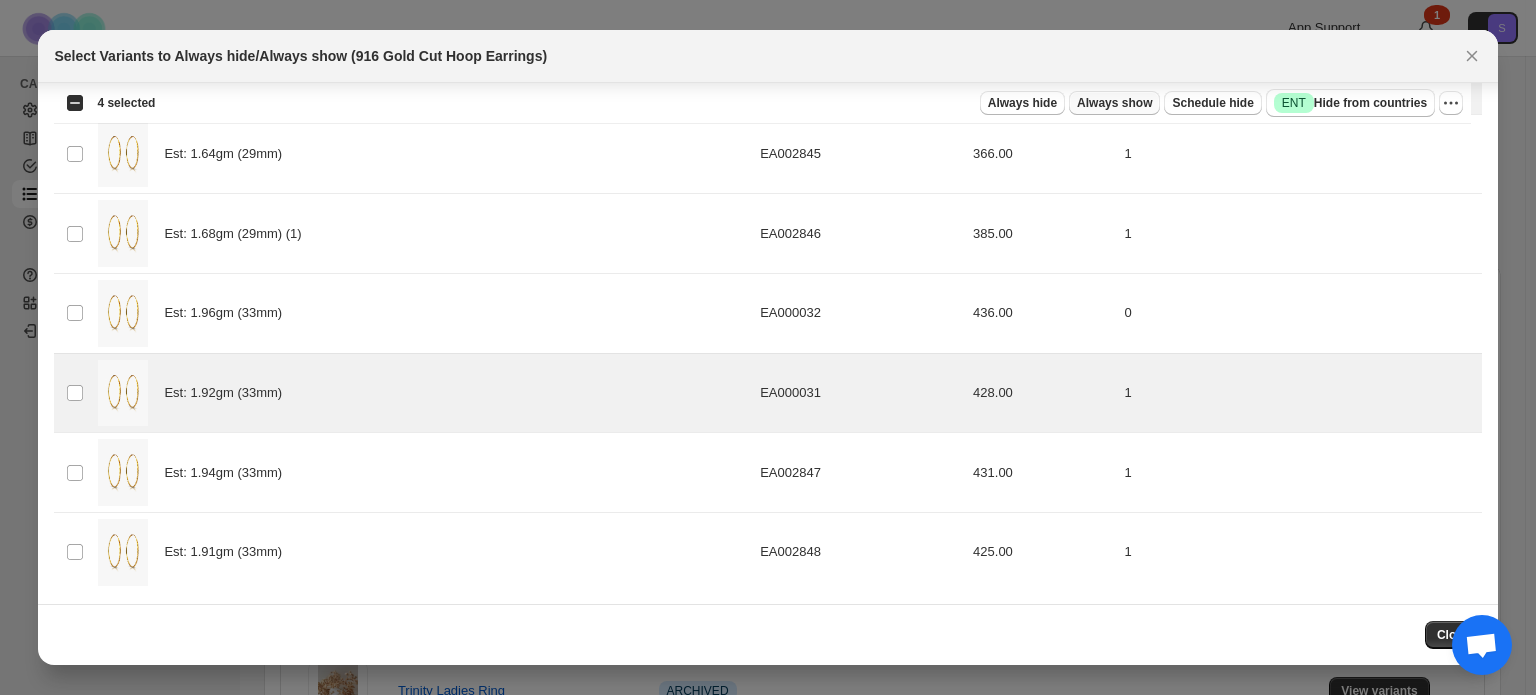 click on "Always show" at bounding box center [1114, 103] 